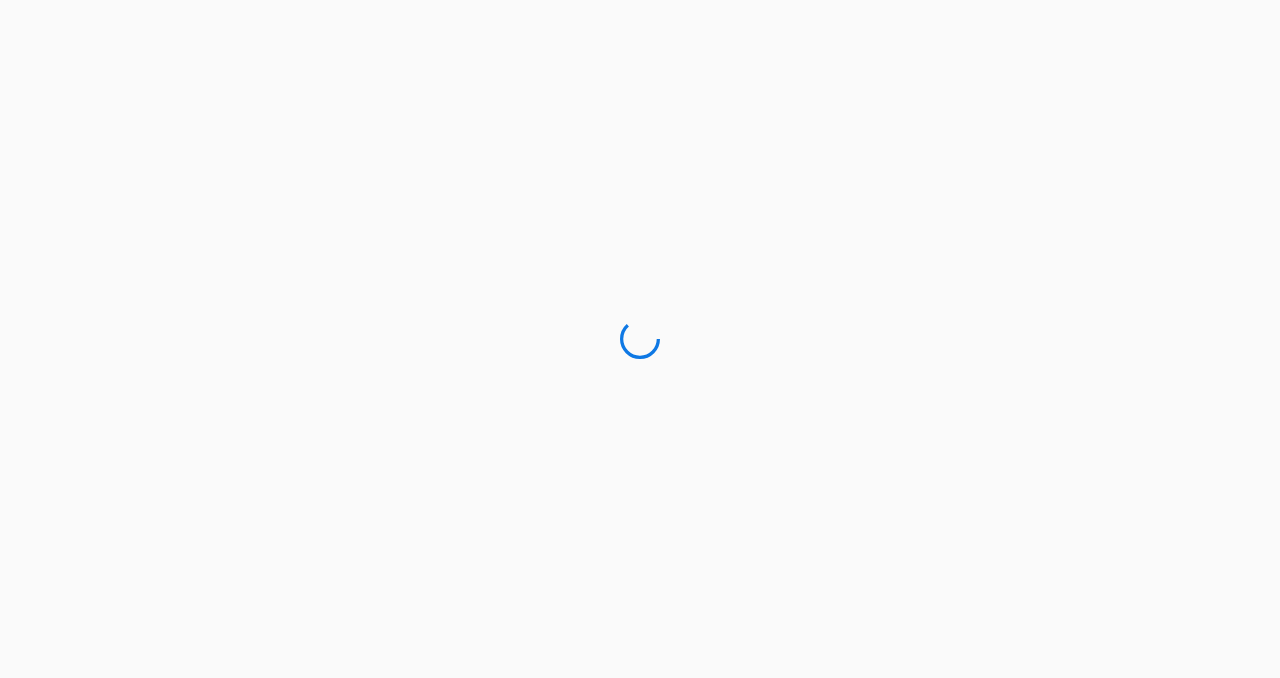 scroll, scrollTop: 0, scrollLeft: 0, axis: both 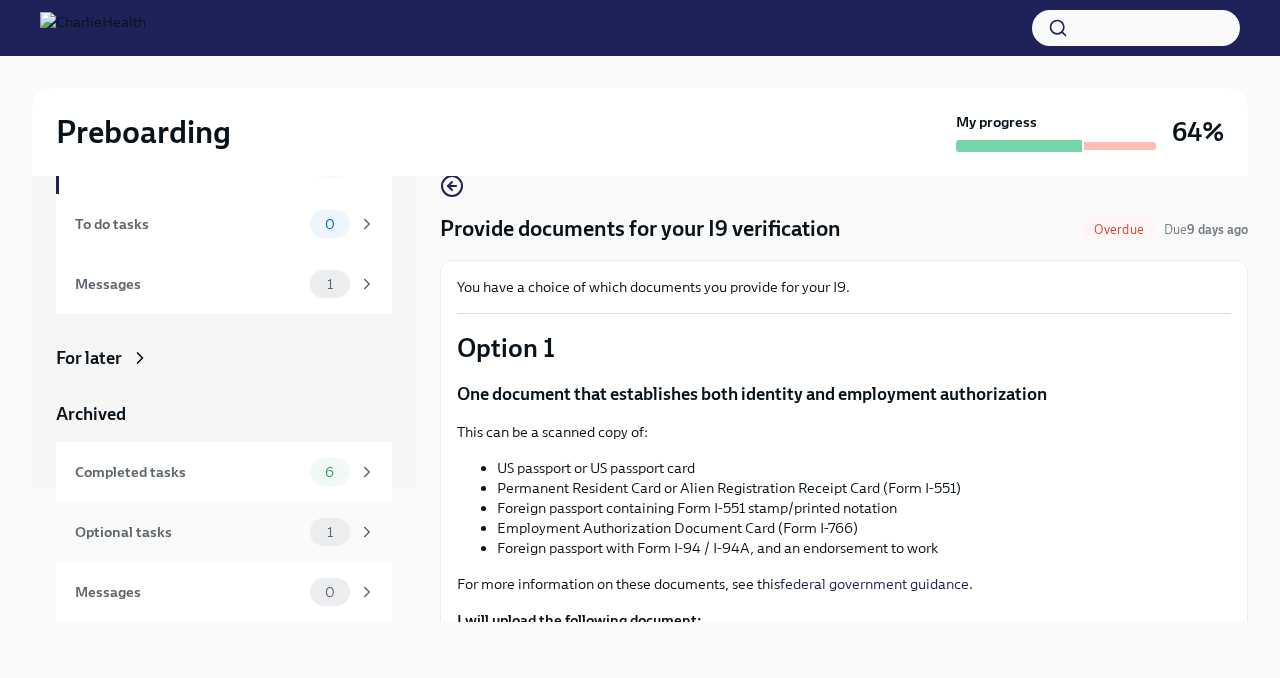 click on "Optional tasks" at bounding box center (188, 532) 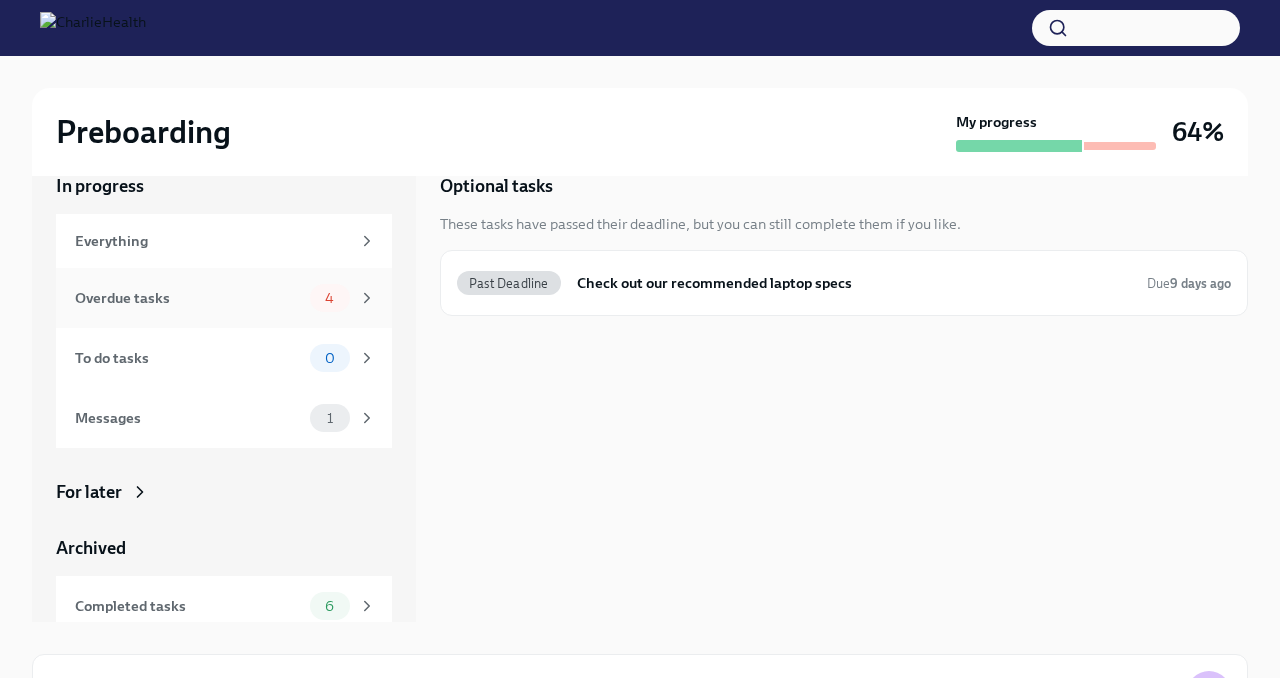 click on "Overdue tasks" at bounding box center [188, 298] 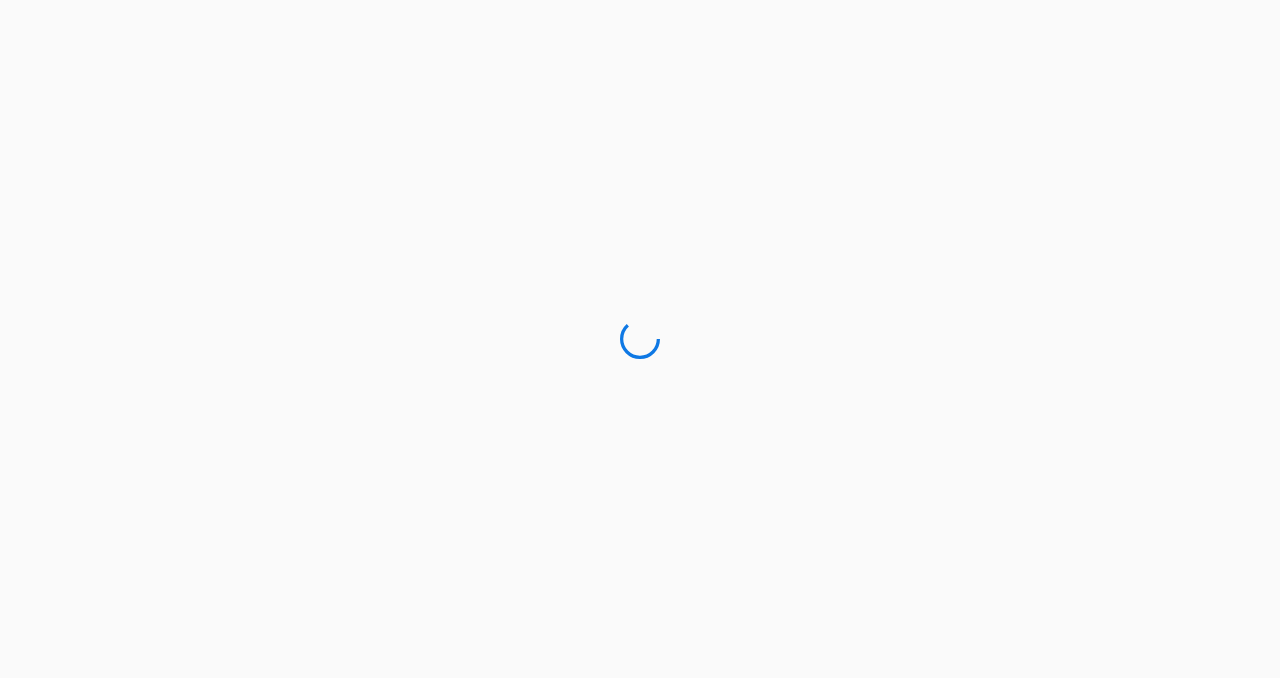 scroll, scrollTop: 0, scrollLeft: 0, axis: both 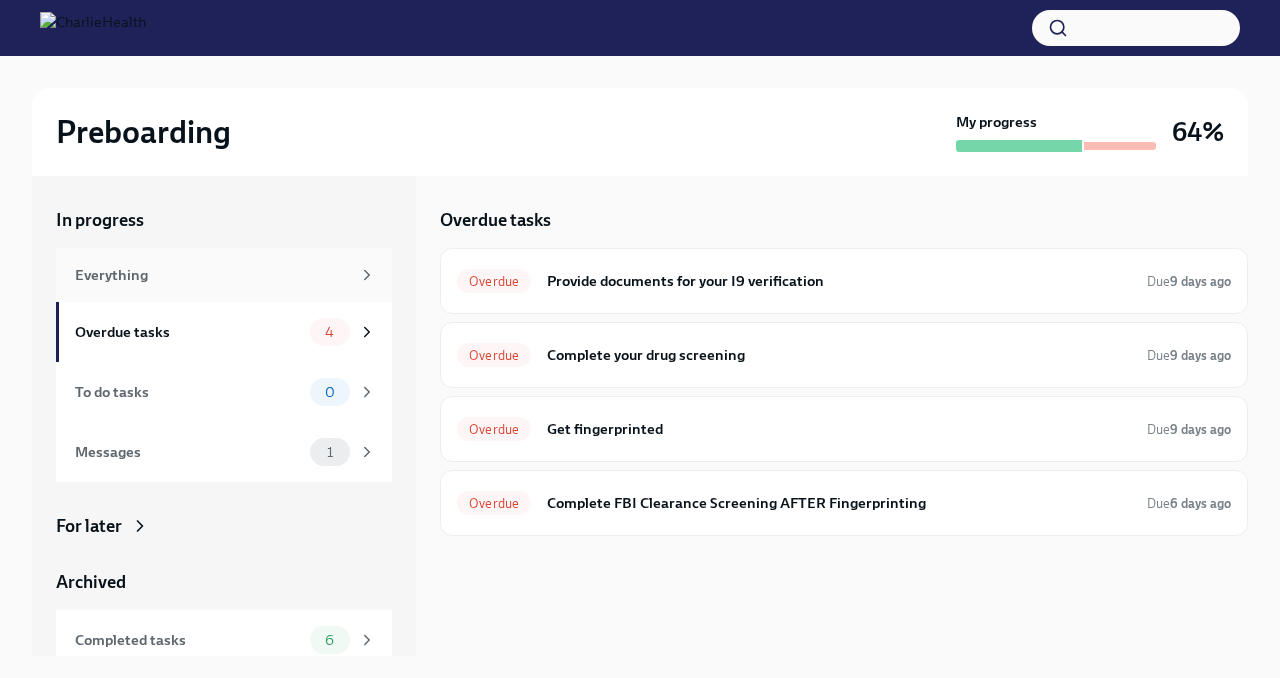 click 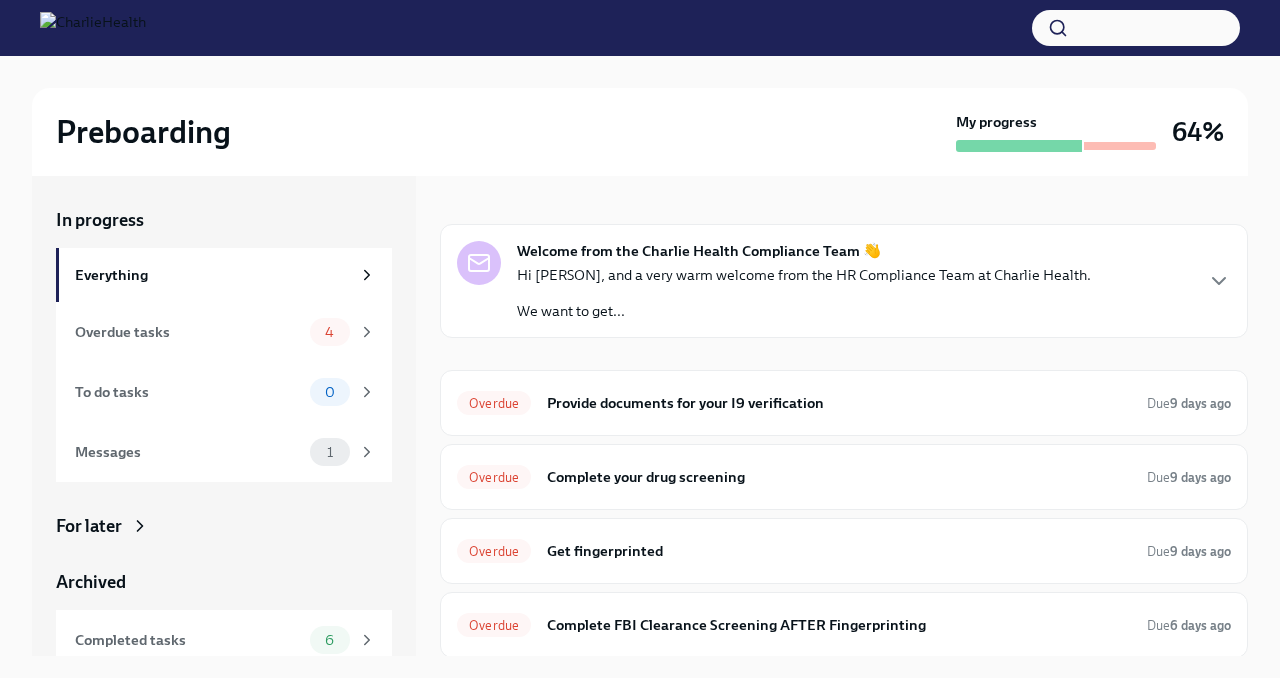 scroll, scrollTop: 26, scrollLeft: 0, axis: vertical 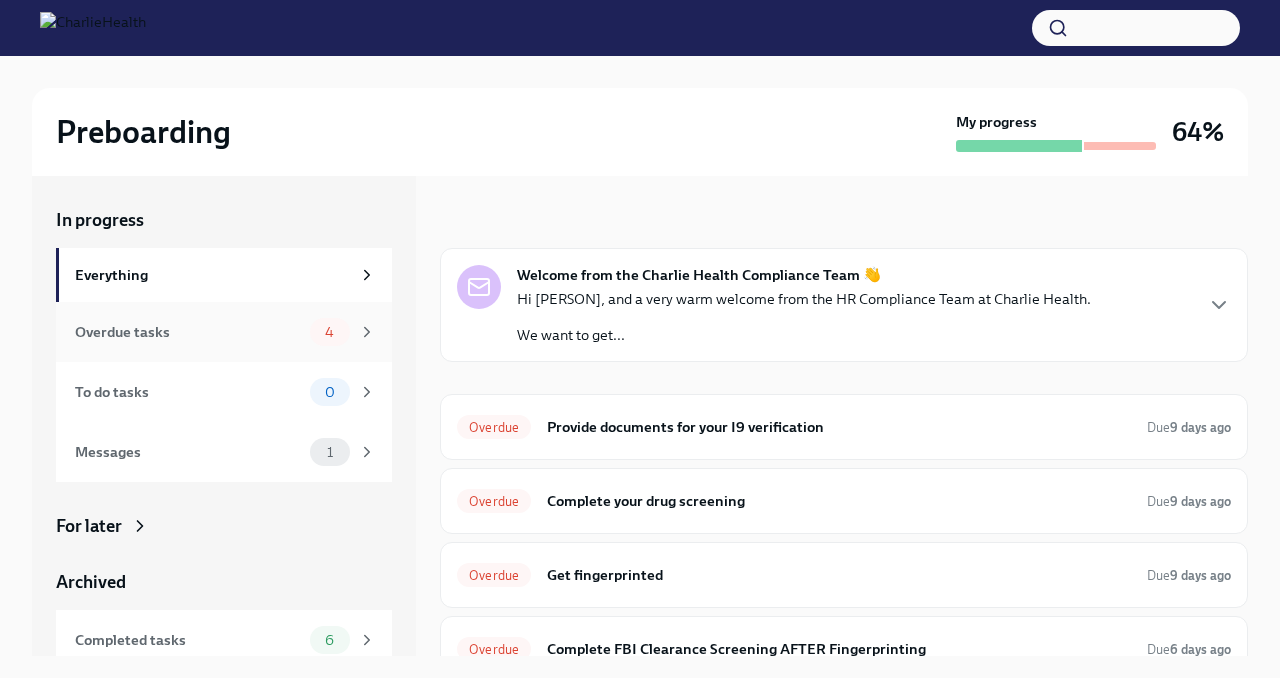 click 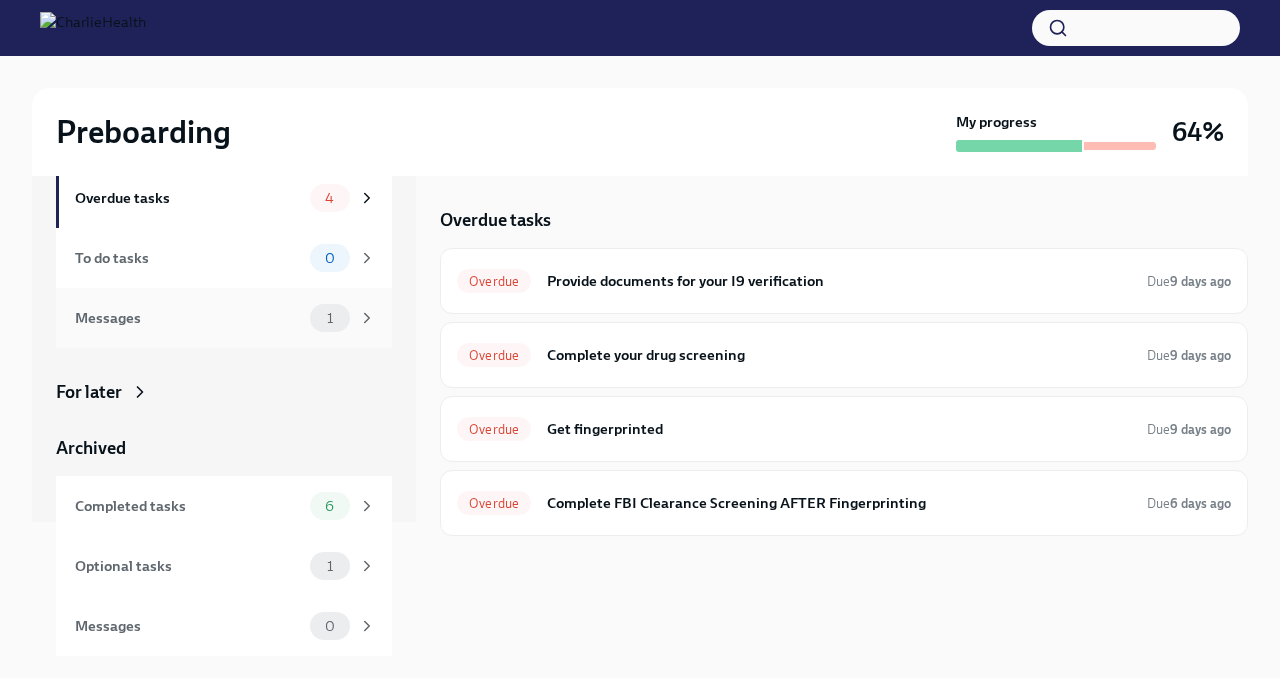 scroll, scrollTop: 0, scrollLeft: 0, axis: both 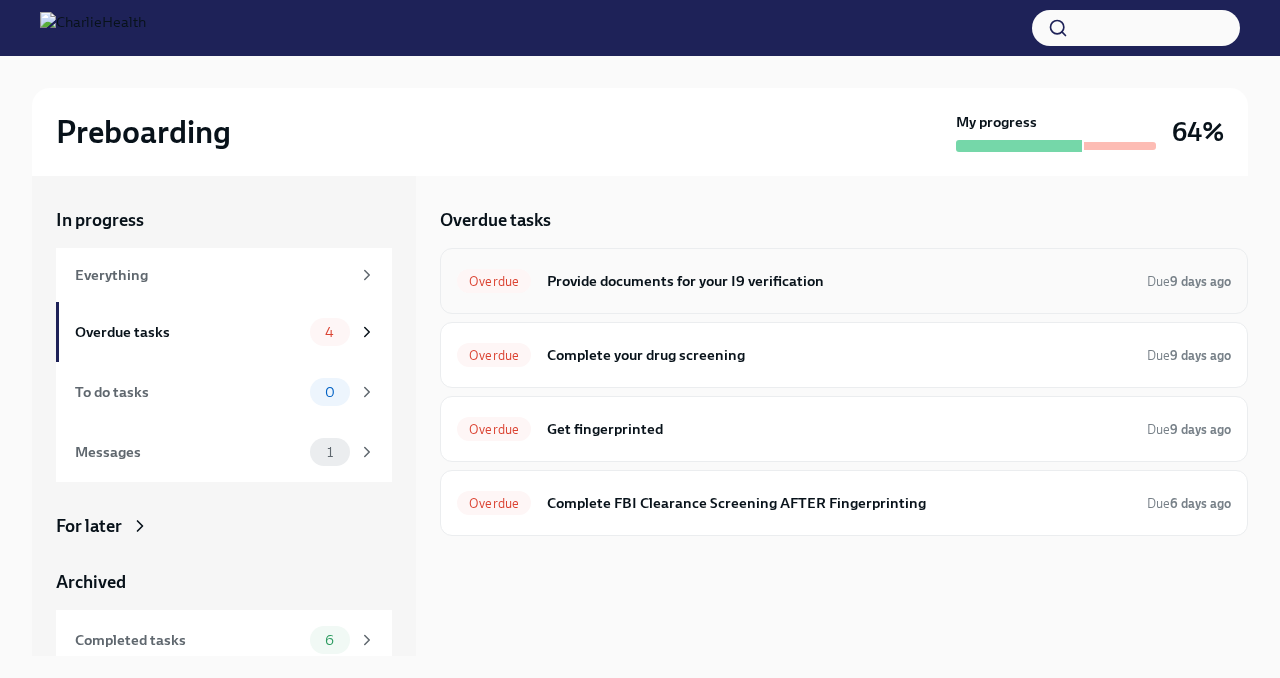 click on "Provide documents for your I9 verification" at bounding box center [839, 281] 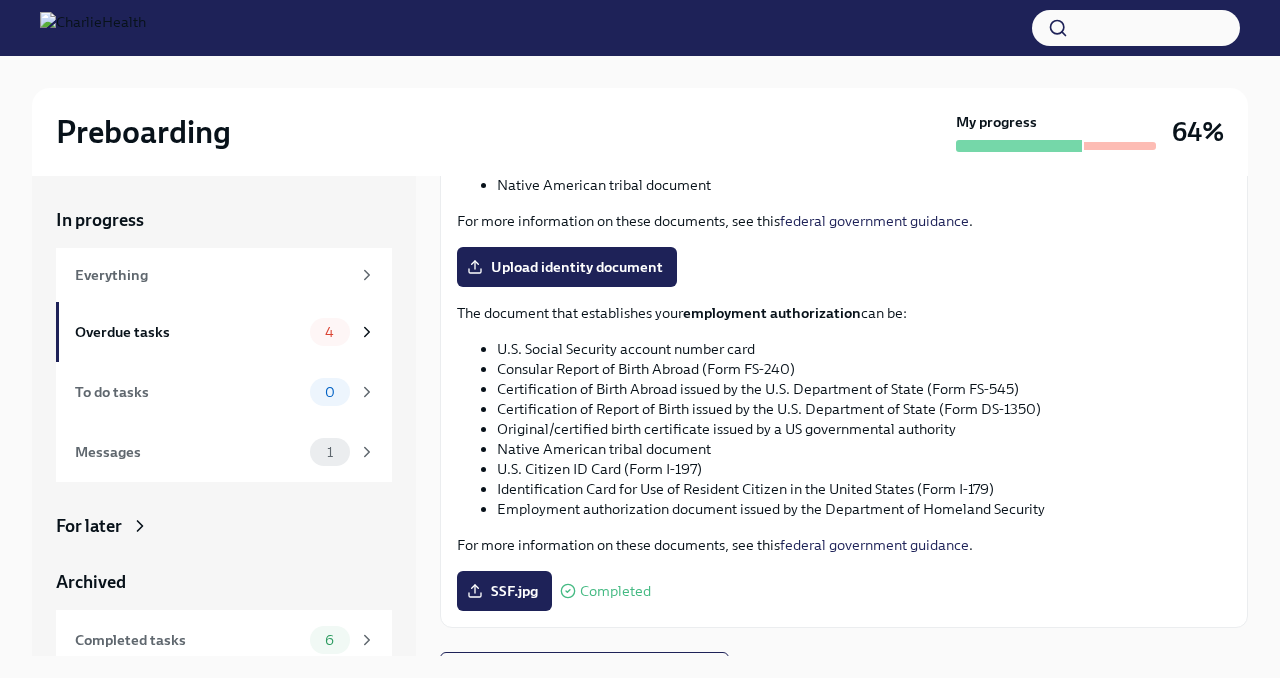 scroll, scrollTop: 966, scrollLeft: 0, axis: vertical 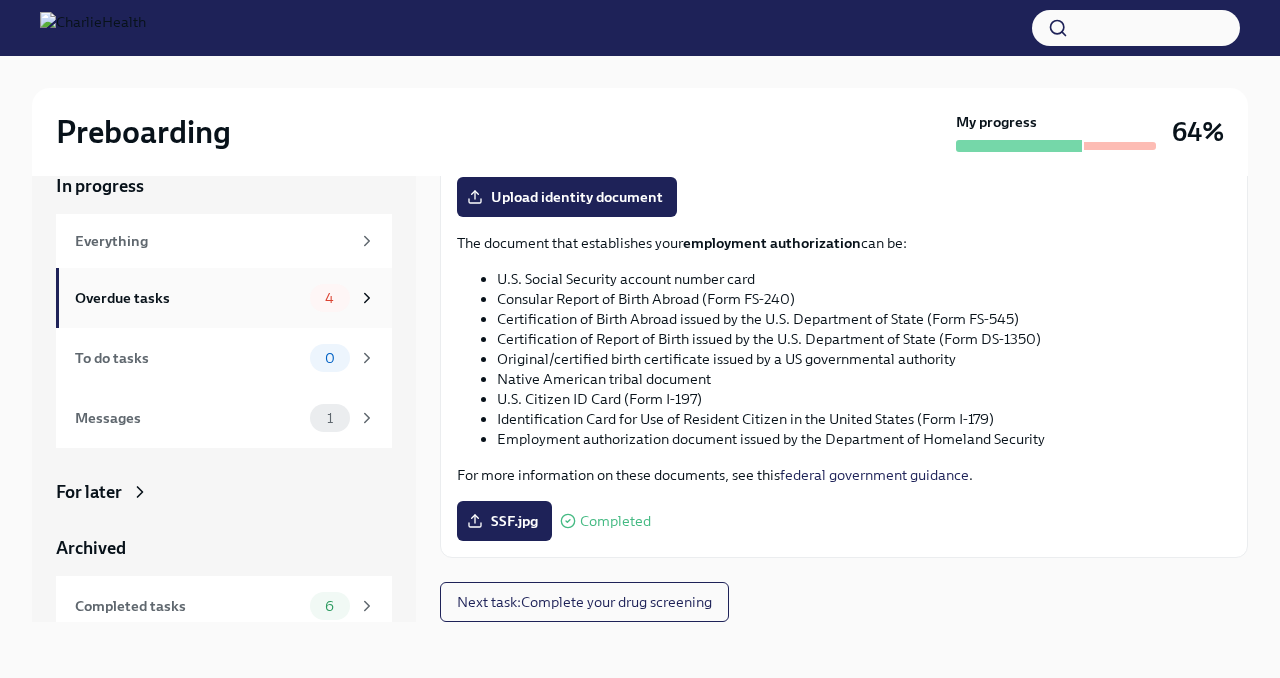 click on "Overdue tasks" at bounding box center (188, 298) 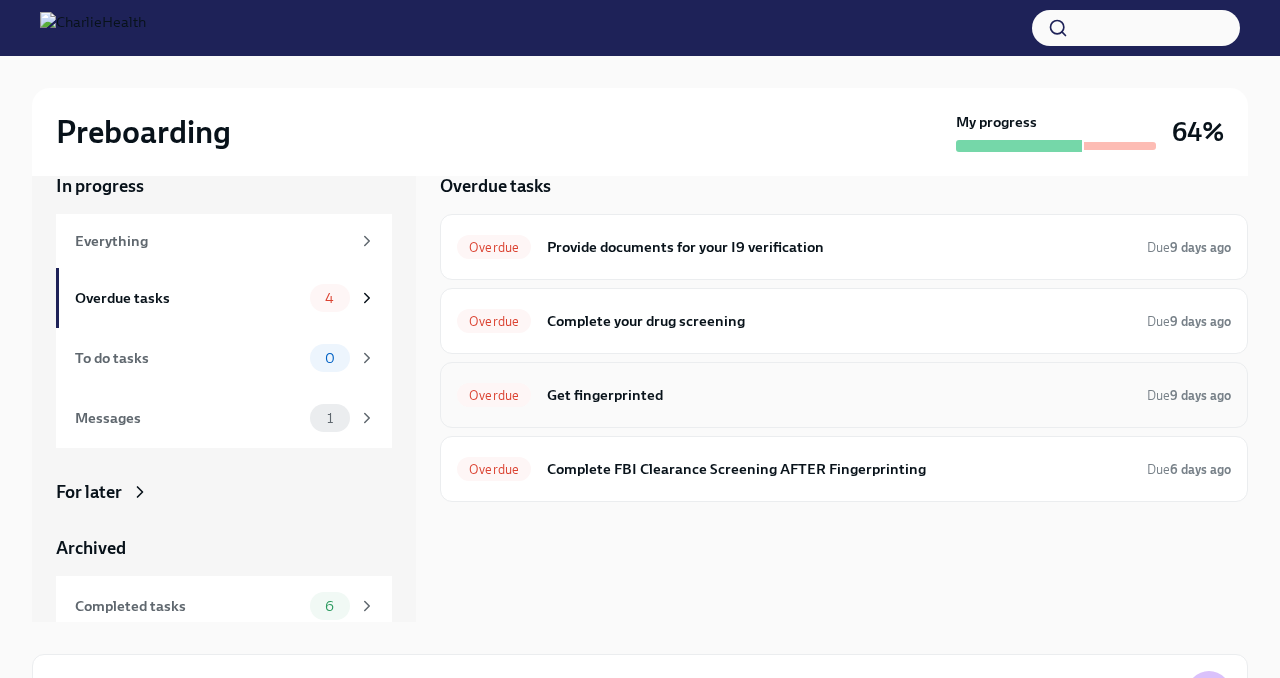 click on "Get fingerprinted" at bounding box center (839, 395) 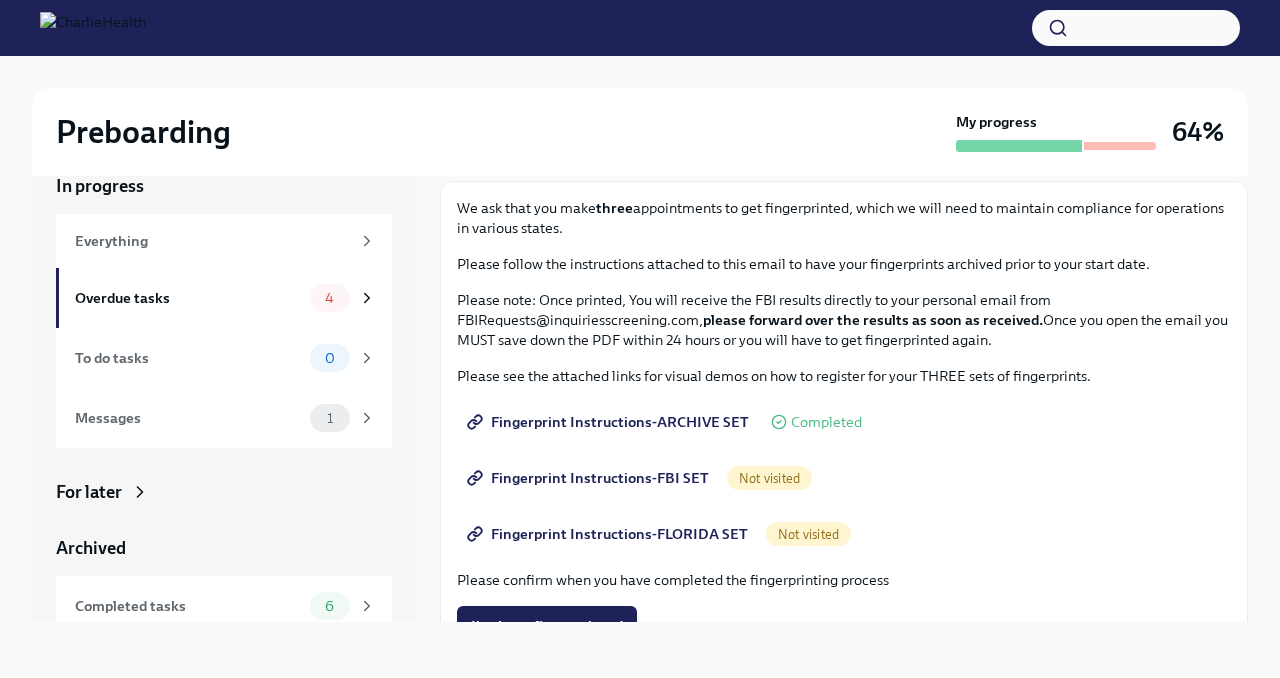 scroll, scrollTop: 86, scrollLeft: 0, axis: vertical 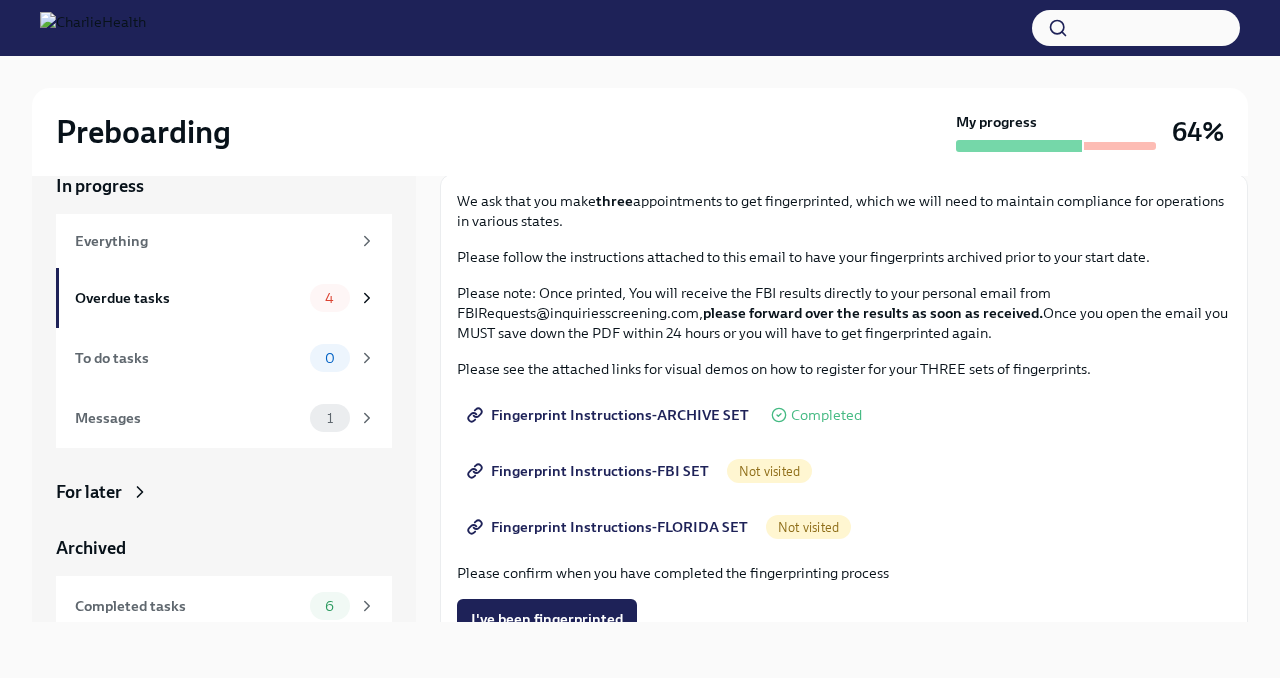 click on "Fingerprint Instructions-FBI SET" at bounding box center (590, 471) 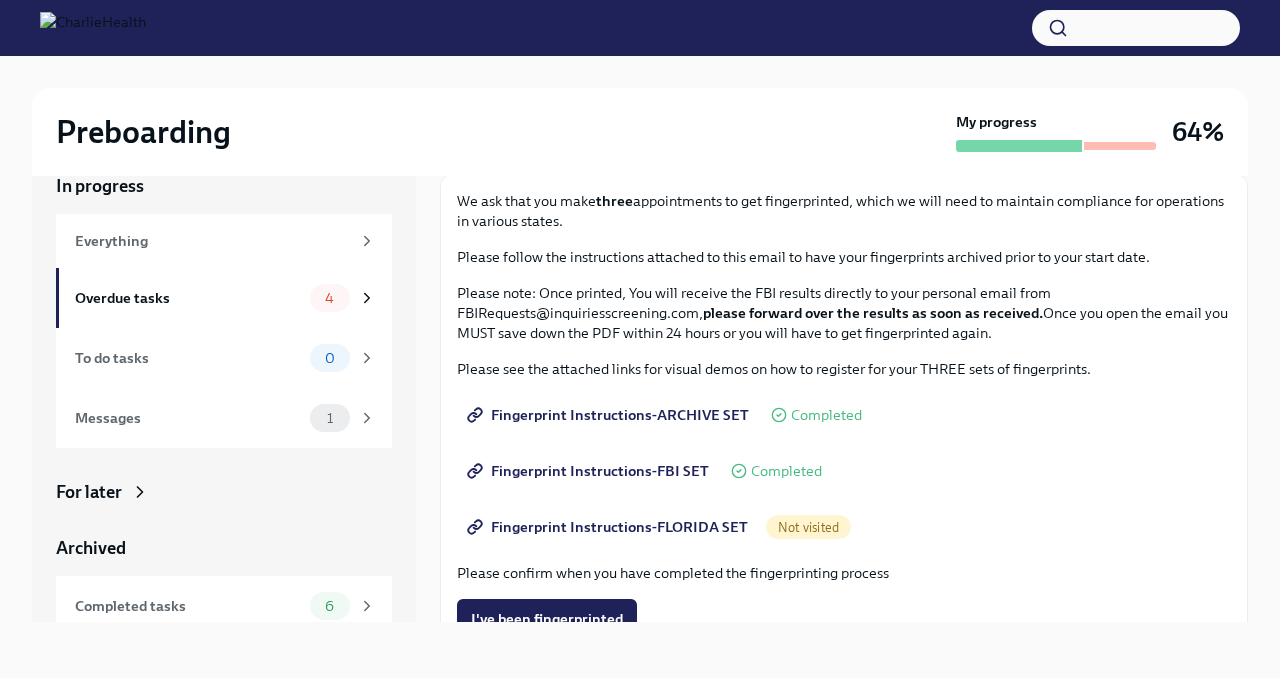 click on "Fingerprint Instructions-FBI SET" at bounding box center (590, 471) 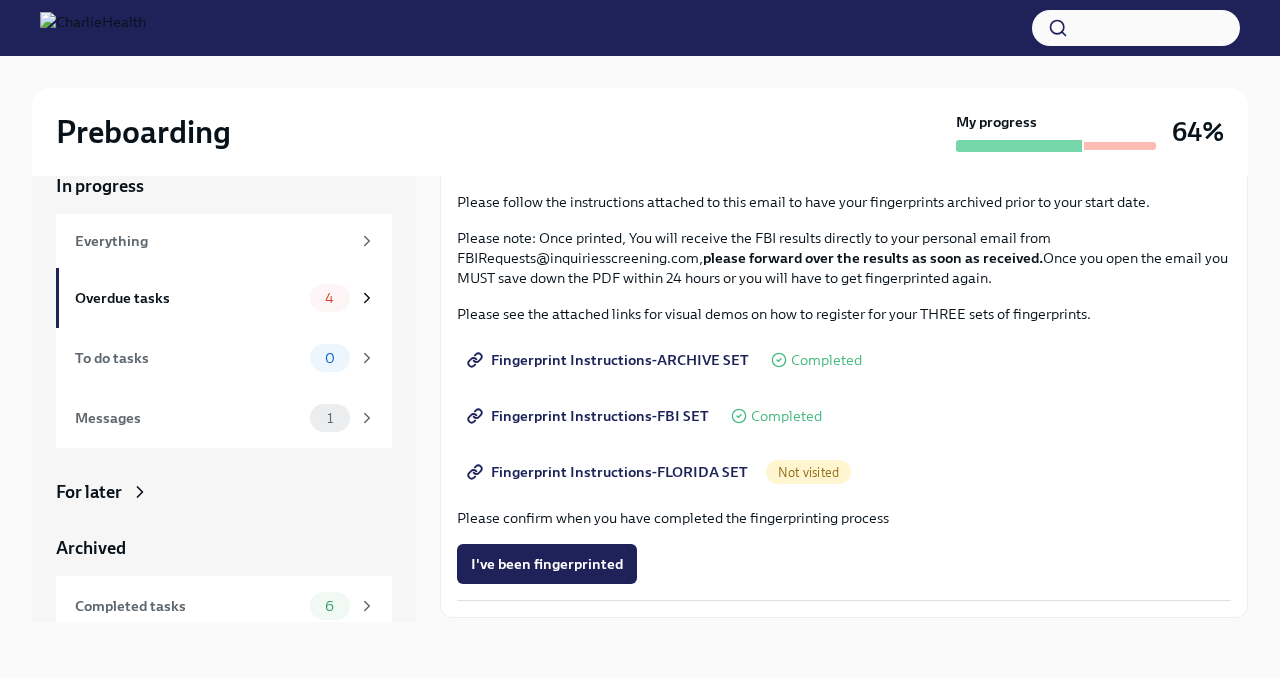 scroll, scrollTop: 201, scrollLeft: 0, axis: vertical 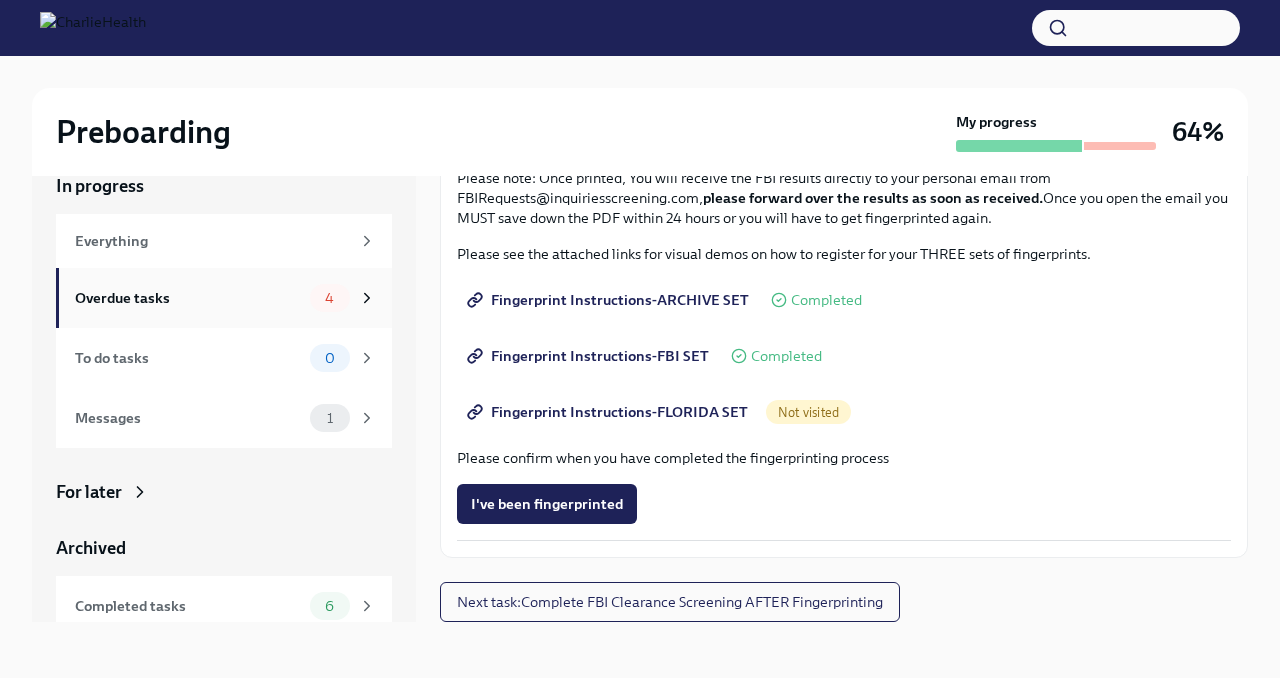 click on "Overdue tasks" at bounding box center [188, 298] 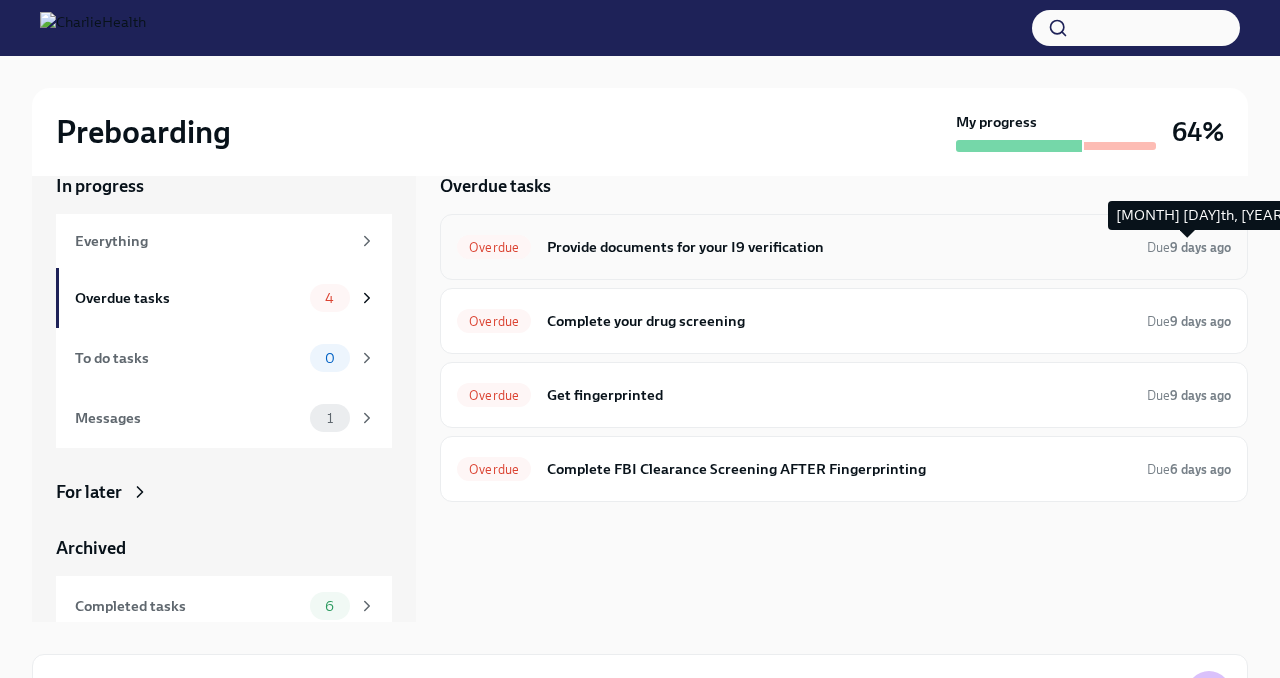 click on "Due  9 days ago" at bounding box center [1189, 247] 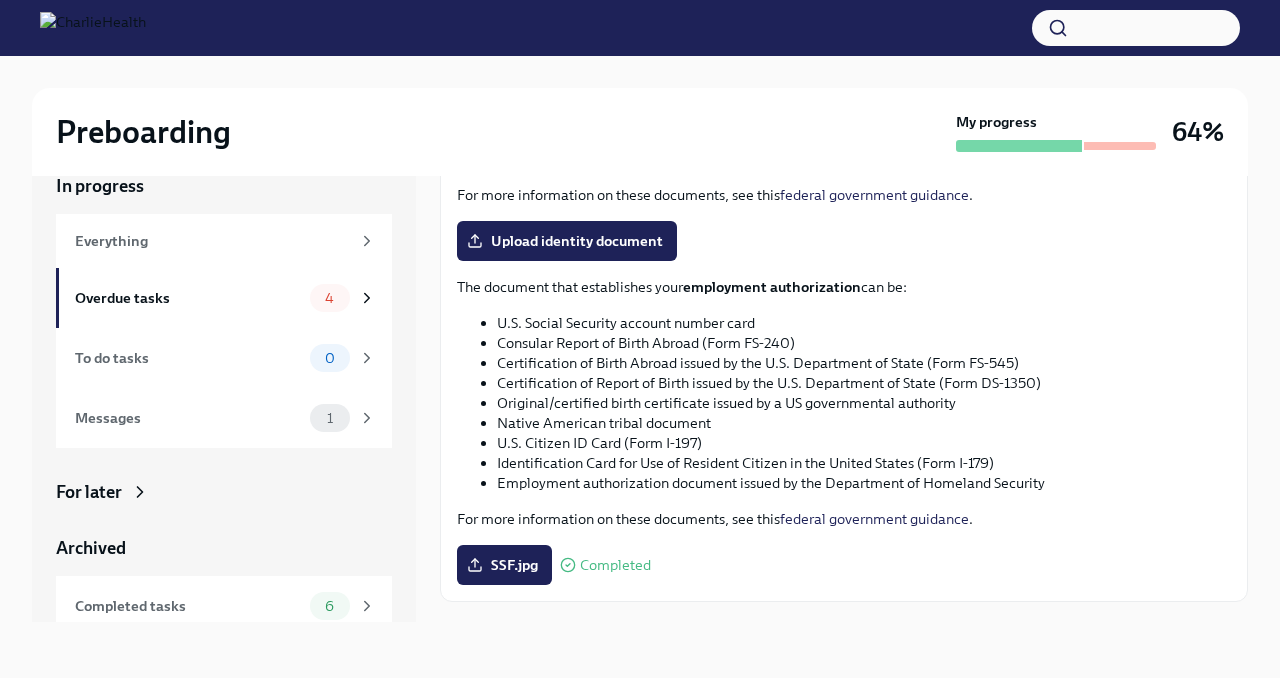 scroll, scrollTop: 966, scrollLeft: 0, axis: vertical 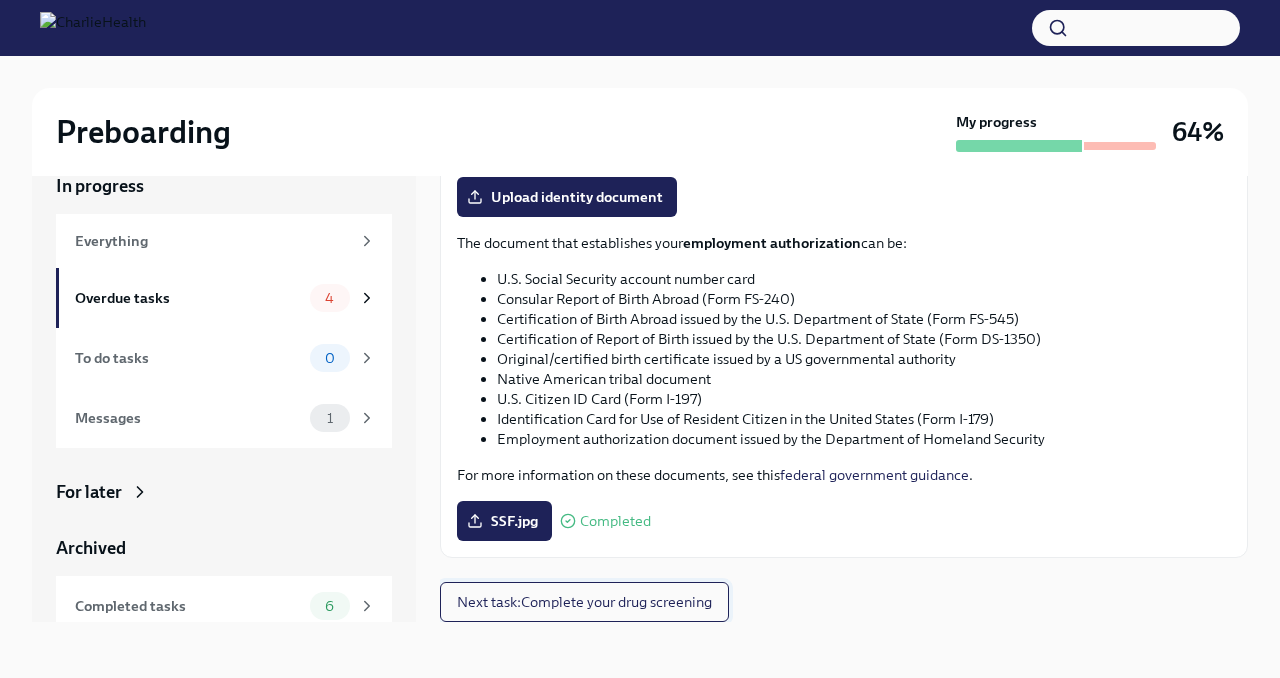 click on "Next task :  Complete your drug screening" at bounding box center [584, 602] 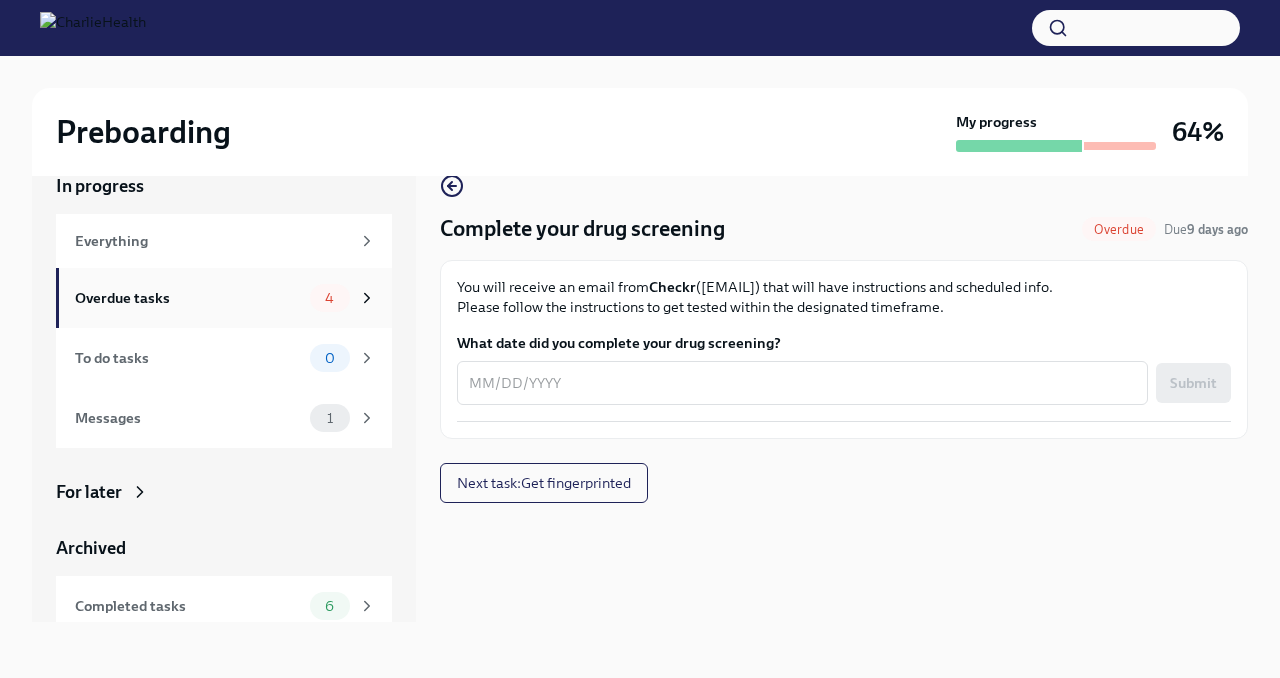 click on "4" at bounding box center (329, 298) 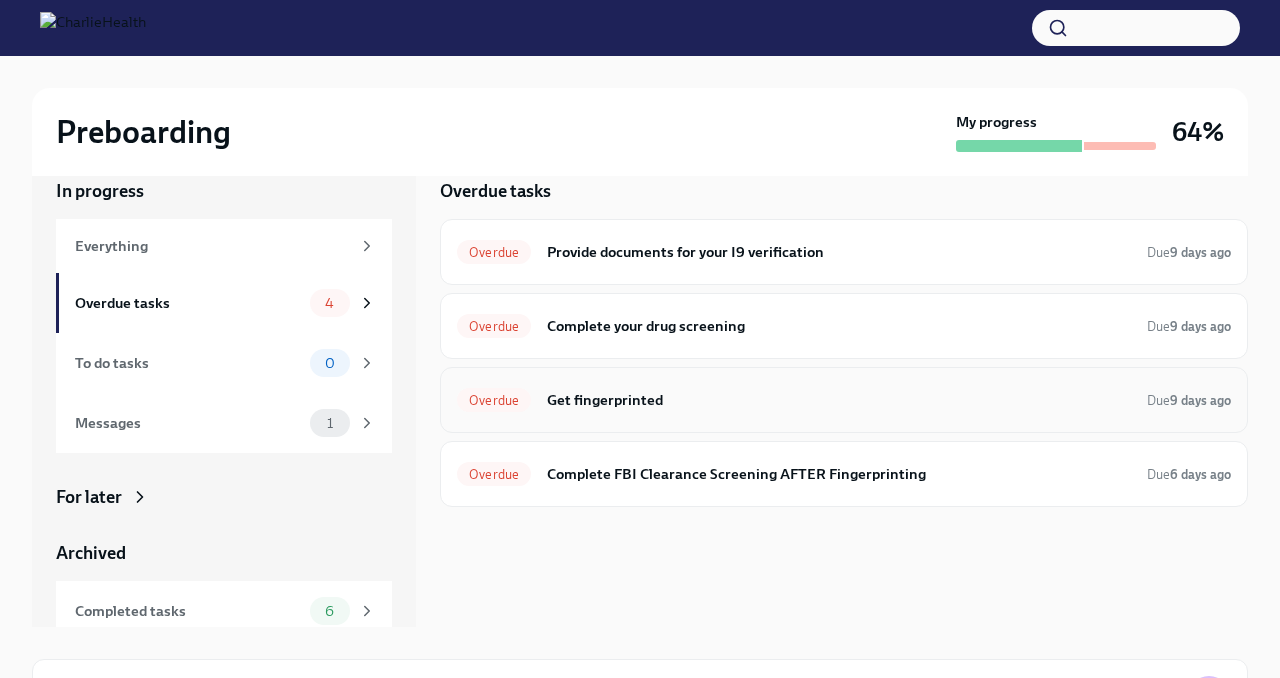 scroll, scrollTop: 0, scrollLeft: 0, axis: both 